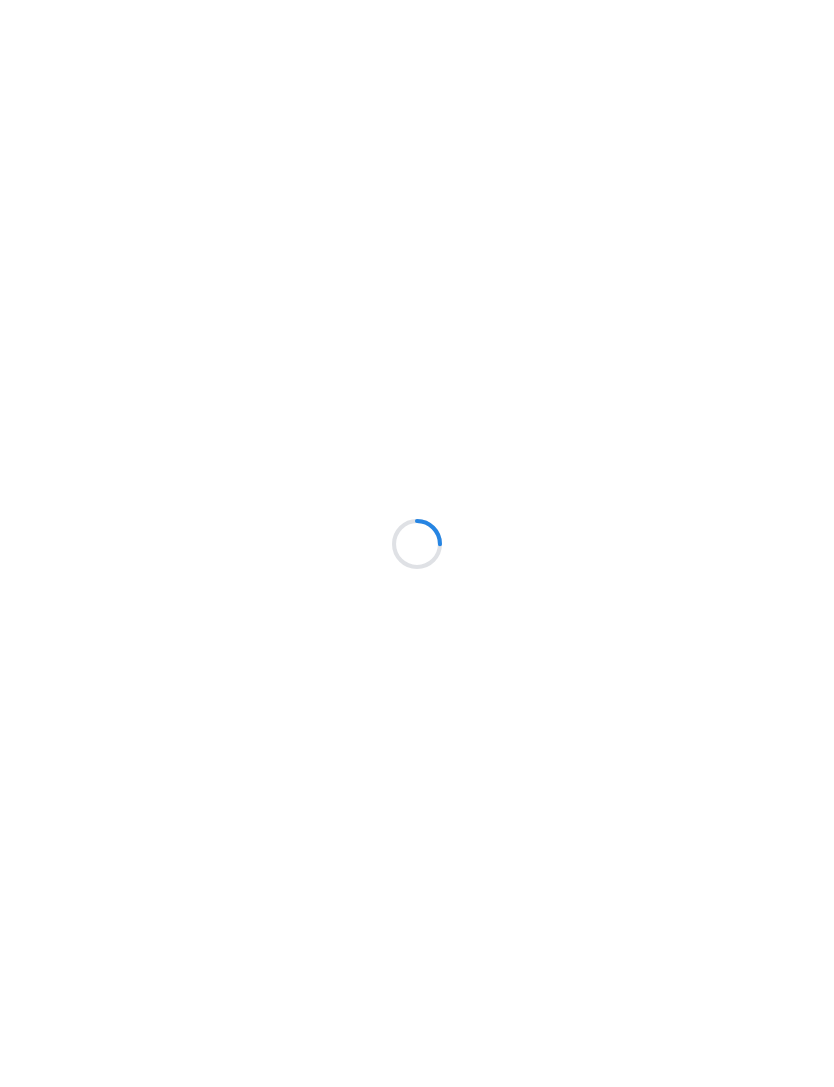 scroll, scrollTop: 0, scrollLeft: 0, axis: both 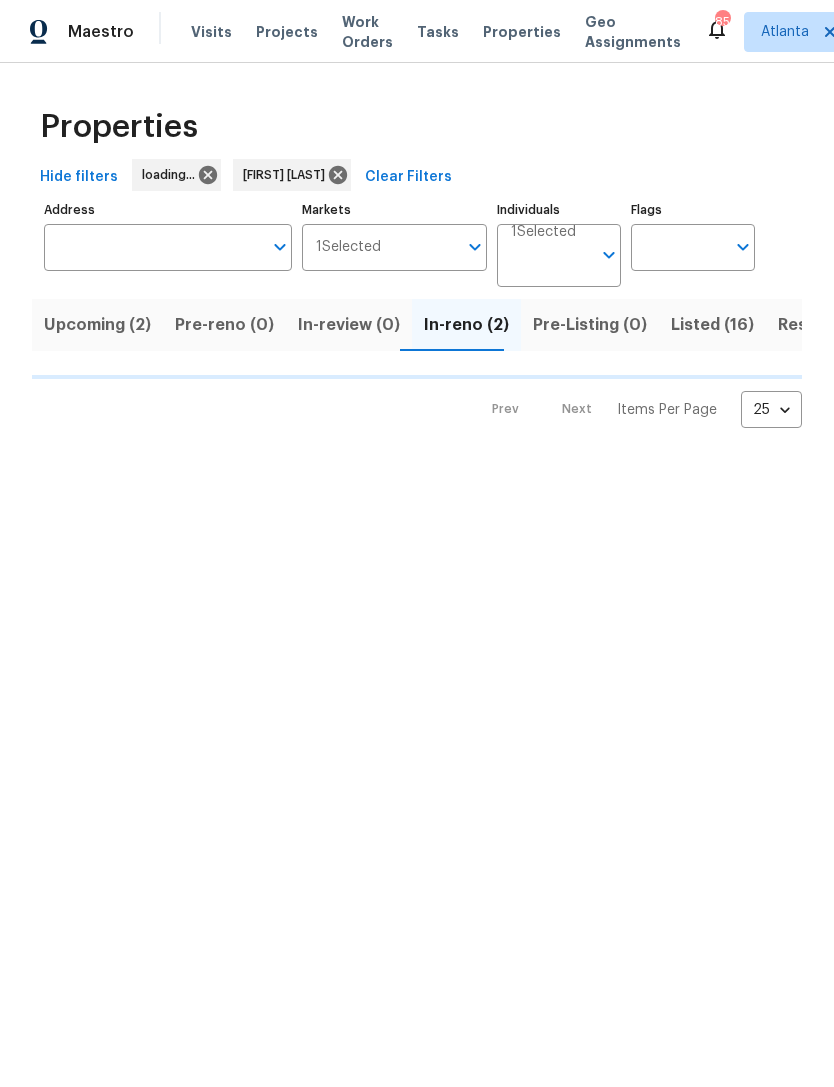 click on "Maestro Visits Projects Work Orders Tasks Properties Geo Assignments 85 Atlanta Kenroy Hoilett Properties Hide filters loading... Kenroy Hoilett Clear Filters Address Address Markets 1  Selected Markets Individuals 1  Selected Individuals Flags Flags Upcoming (2) Pre-reno (0) In-review (0) In-reno (2) Pre-Listing (0) Listed (16) Resale (4) Done (36) Unknown (0) Prev Next Items Per Page 25 25 ​" at bounding box center [417, 230] 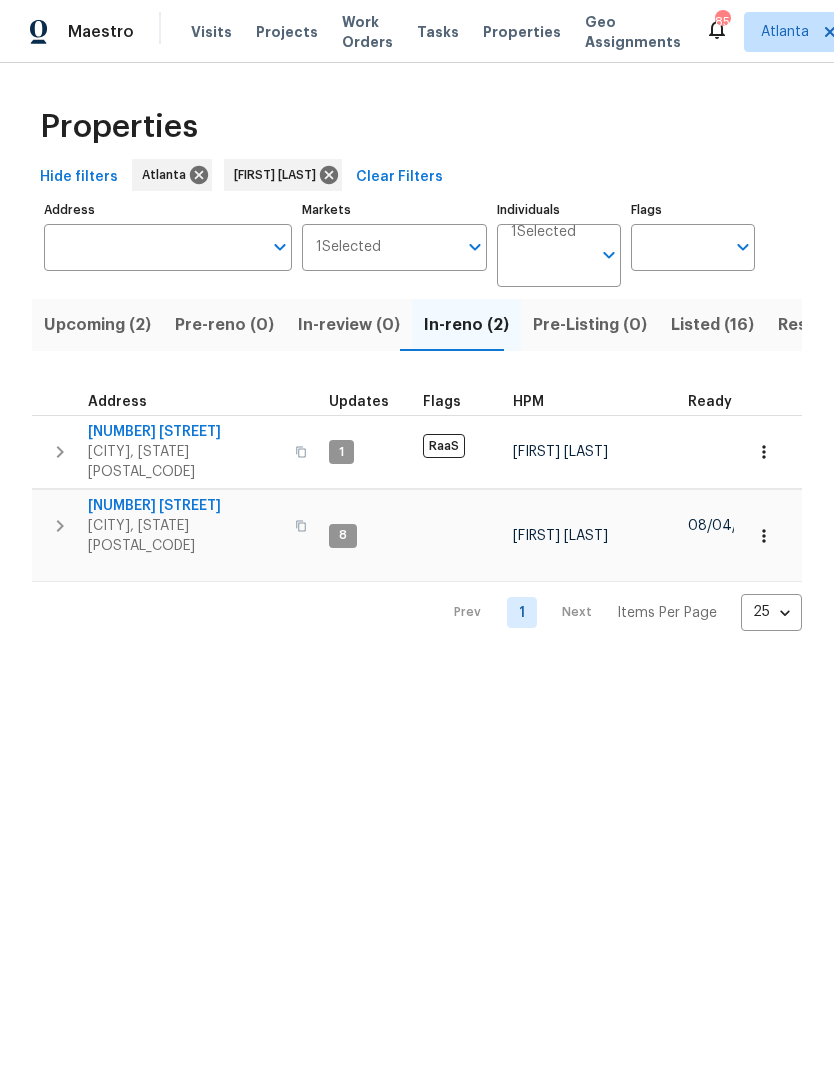 click on "692 Suholden Cir" at bounding box center [185, 506] 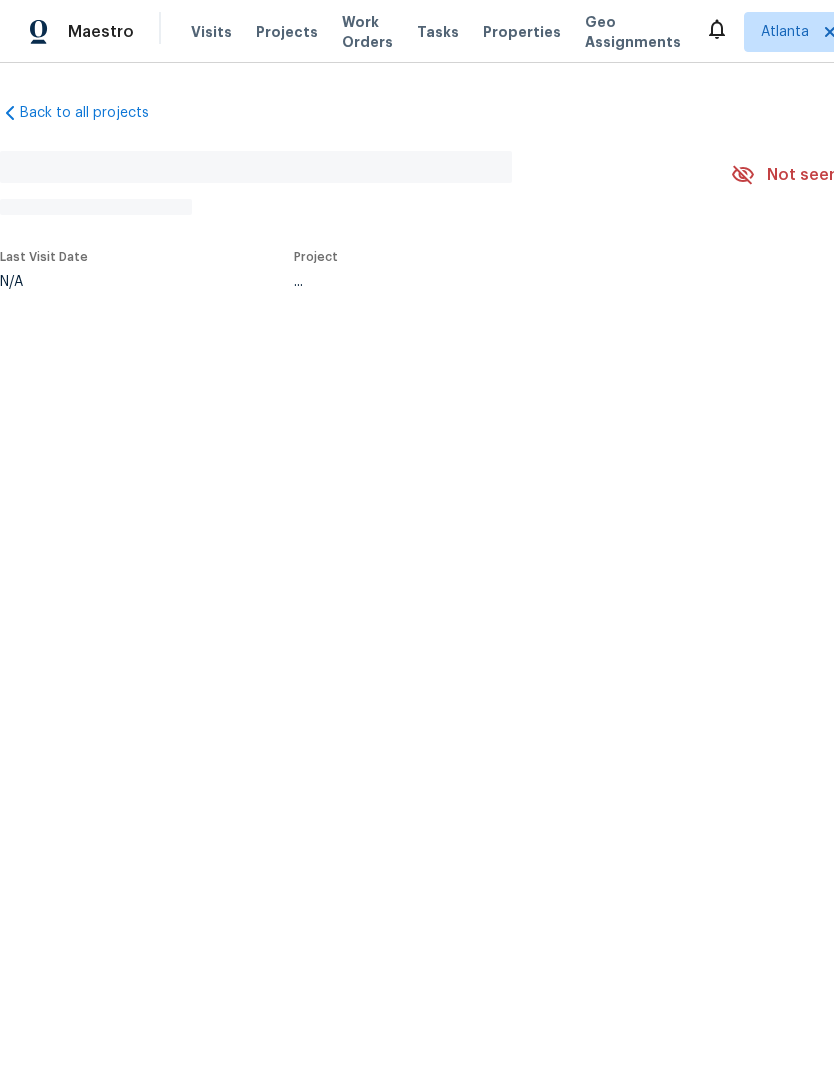 scroll, scrollTop: 0, scrollLeft: 0, axis: both 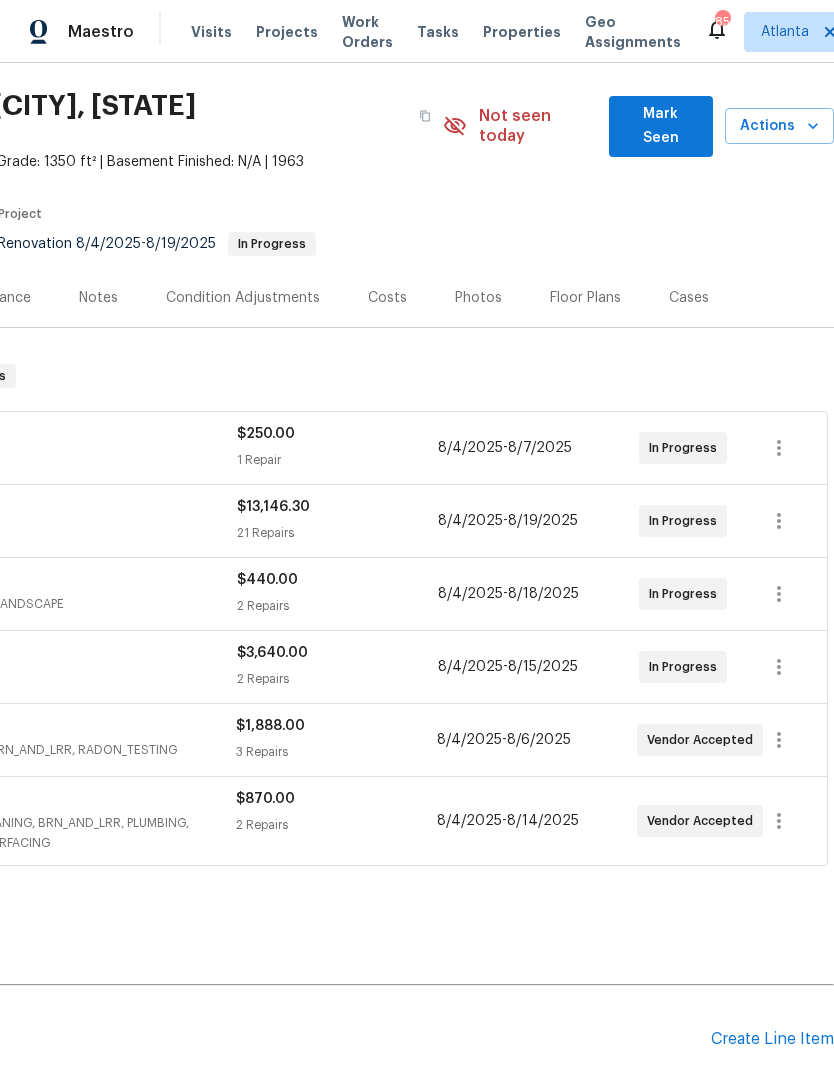 click on "Mark Seen" at bounding box center (661, 126) 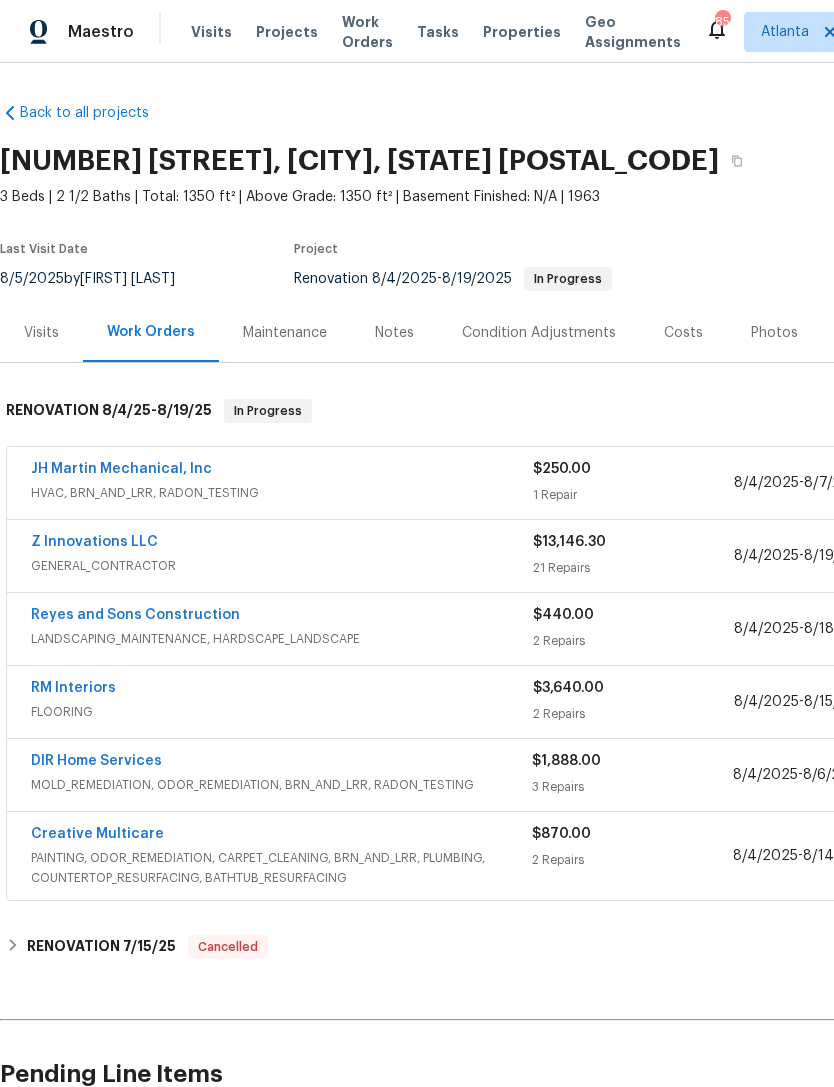 scroll, scrollTop: 0, scrollLeft: 0, axis: both 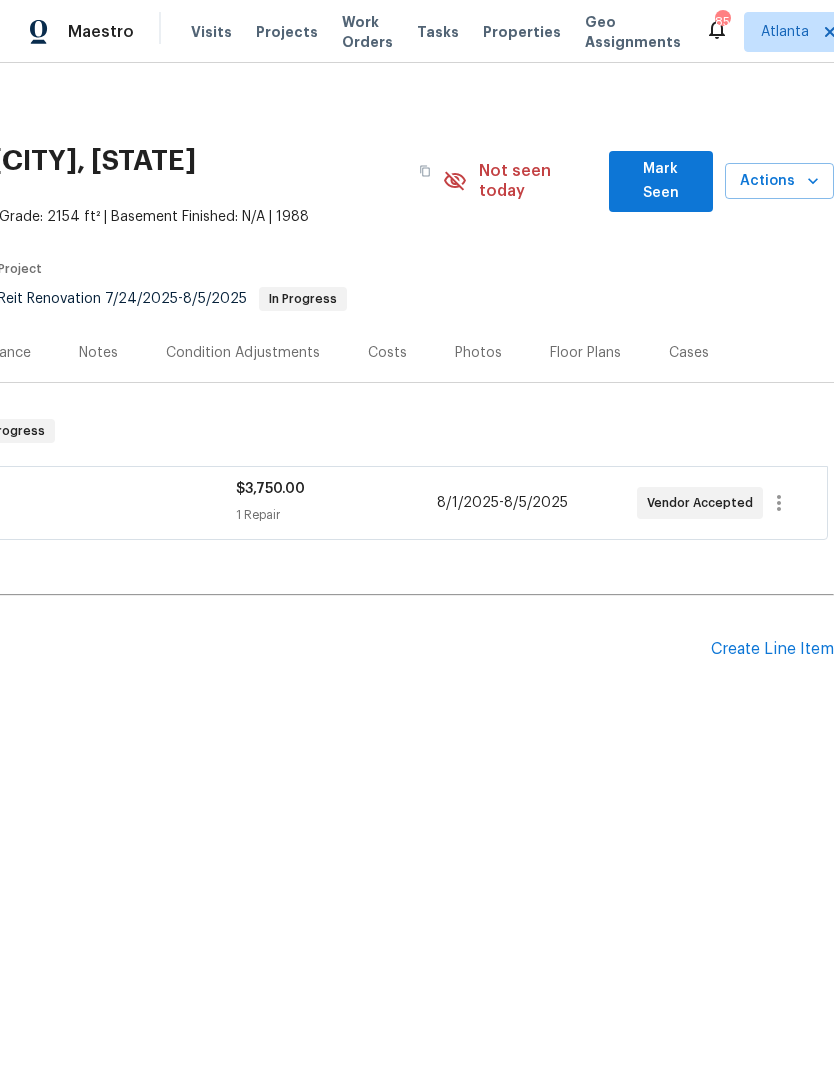 click on "Mark Seen" at bounding box center [661, 181] 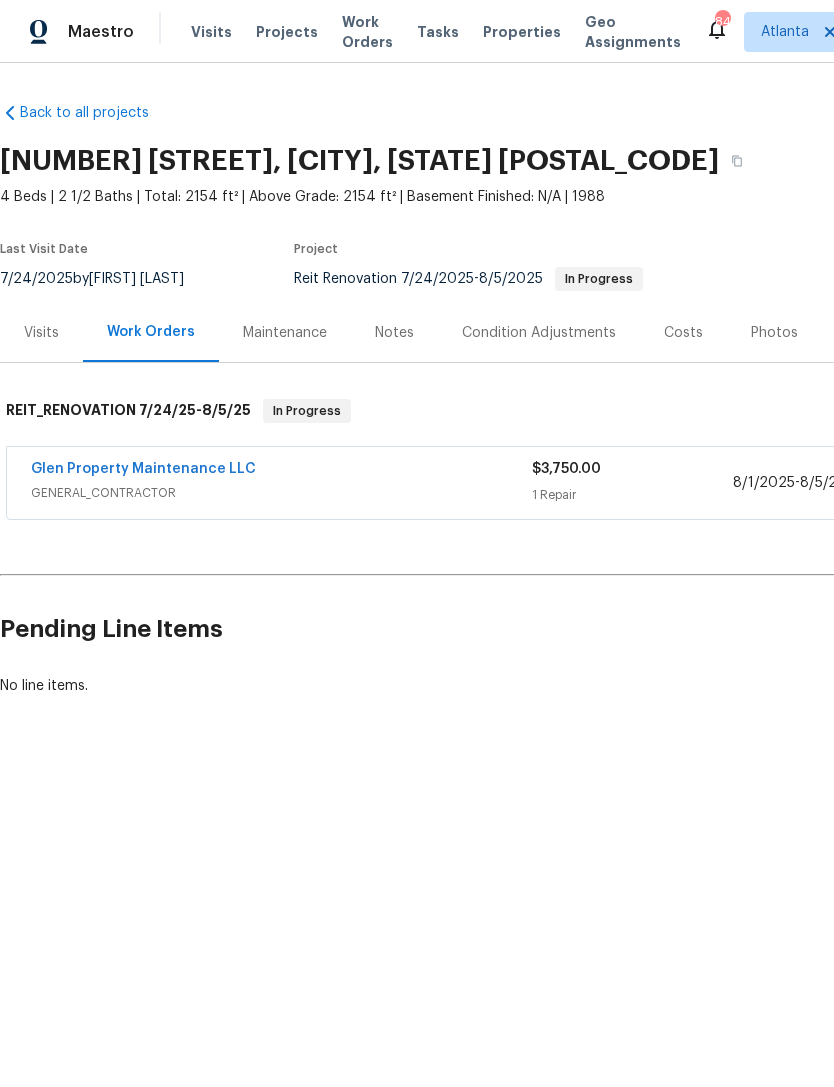 scroll, scrollTop: 0, scrollLeft: 0, axis: both 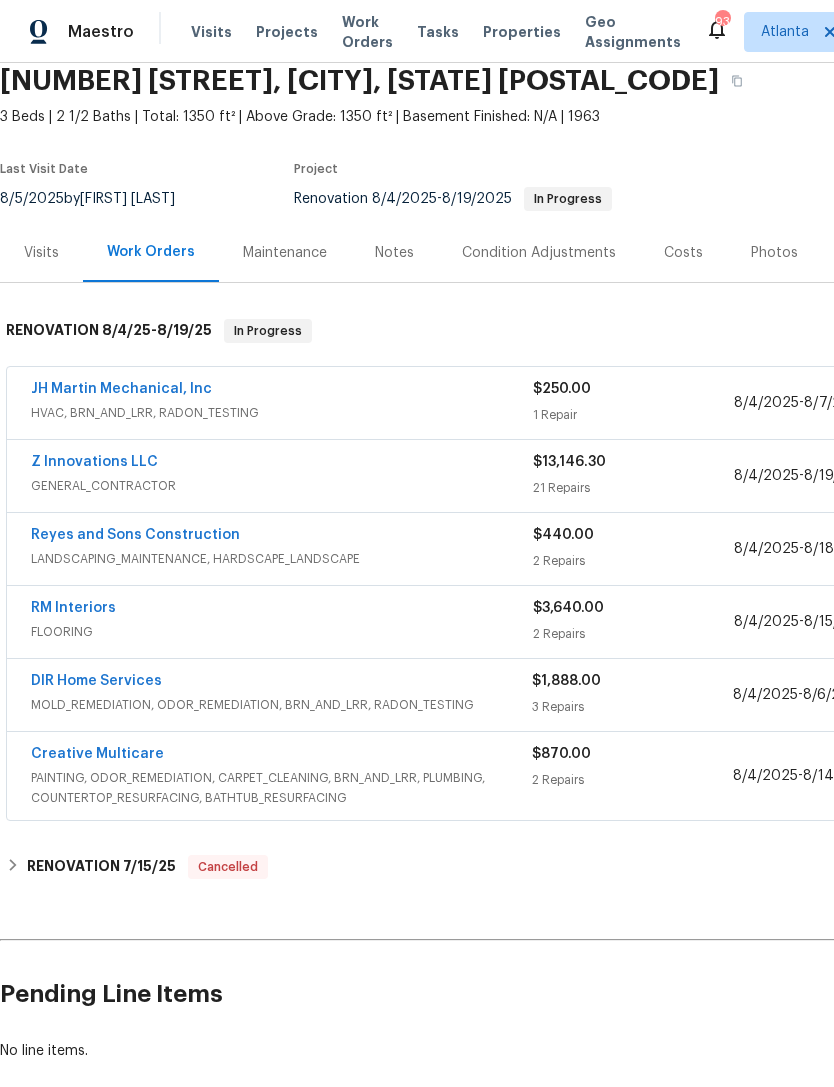 click on "Notes" at bounding box center (394, 253) 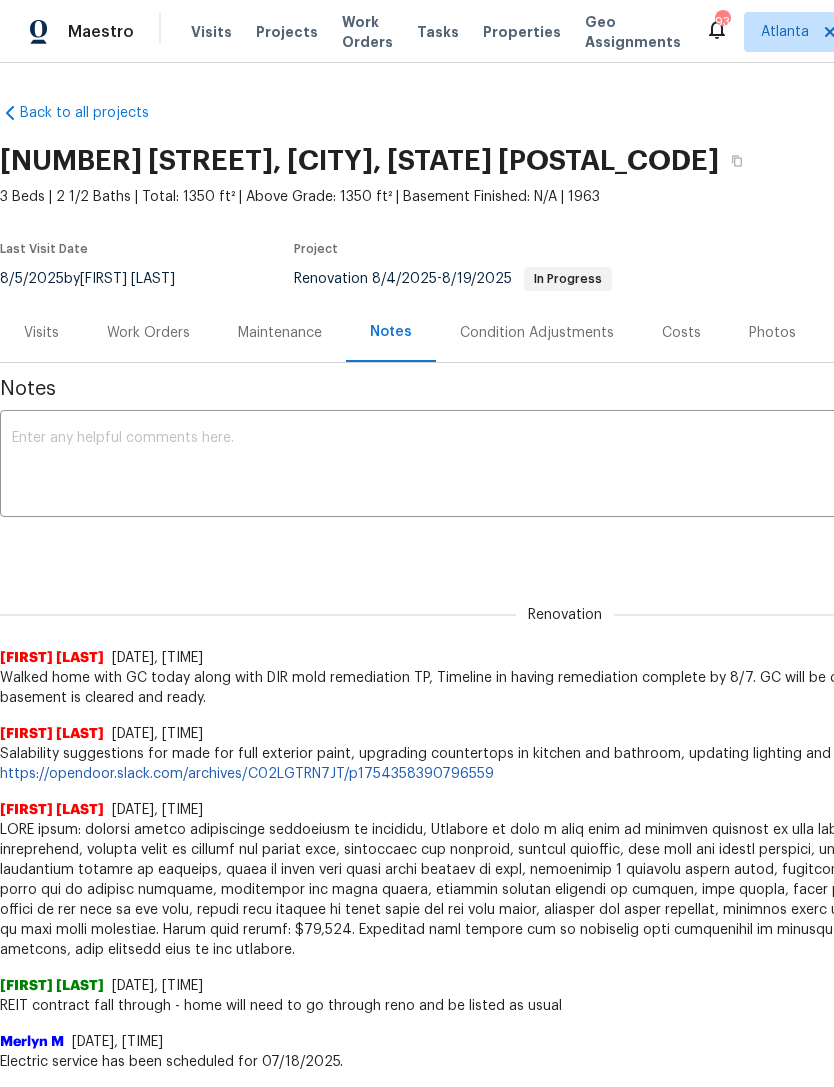 scroll, scrollTop: 0, scrollLeft: 0, axis: both 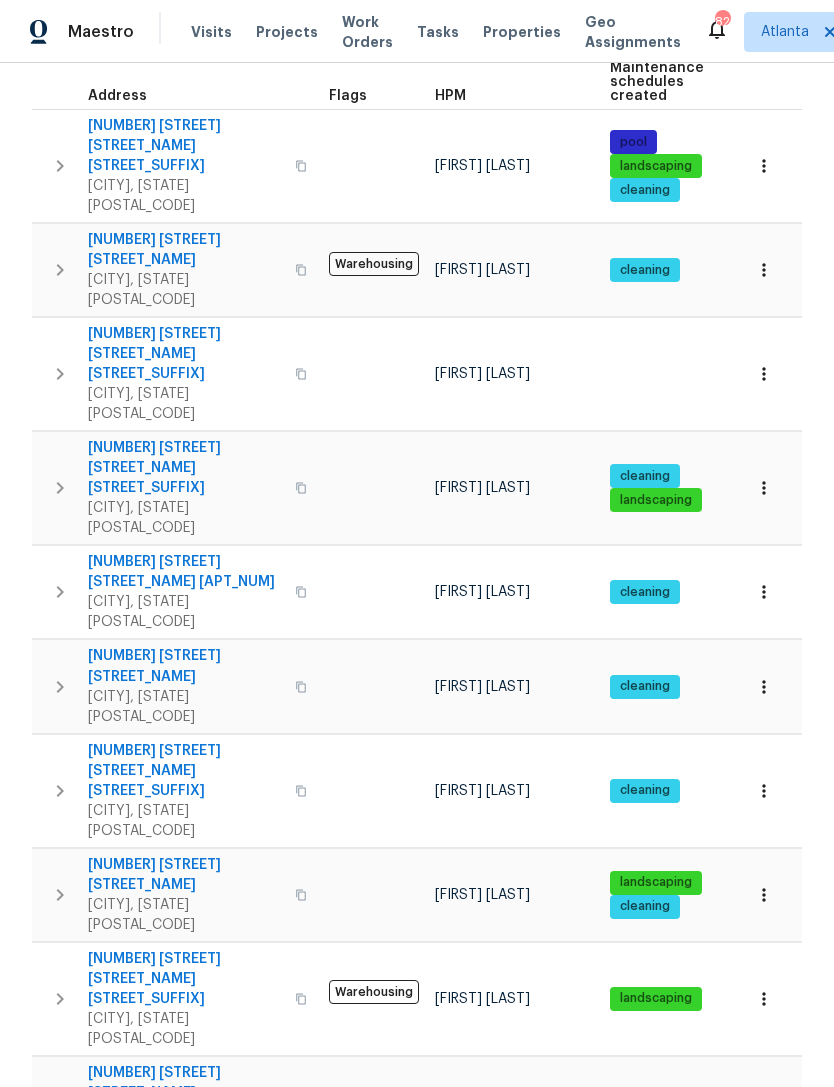 click on "[NUMBER] [STREET] [STREET_NAME]" at bounding box center (185, 875) 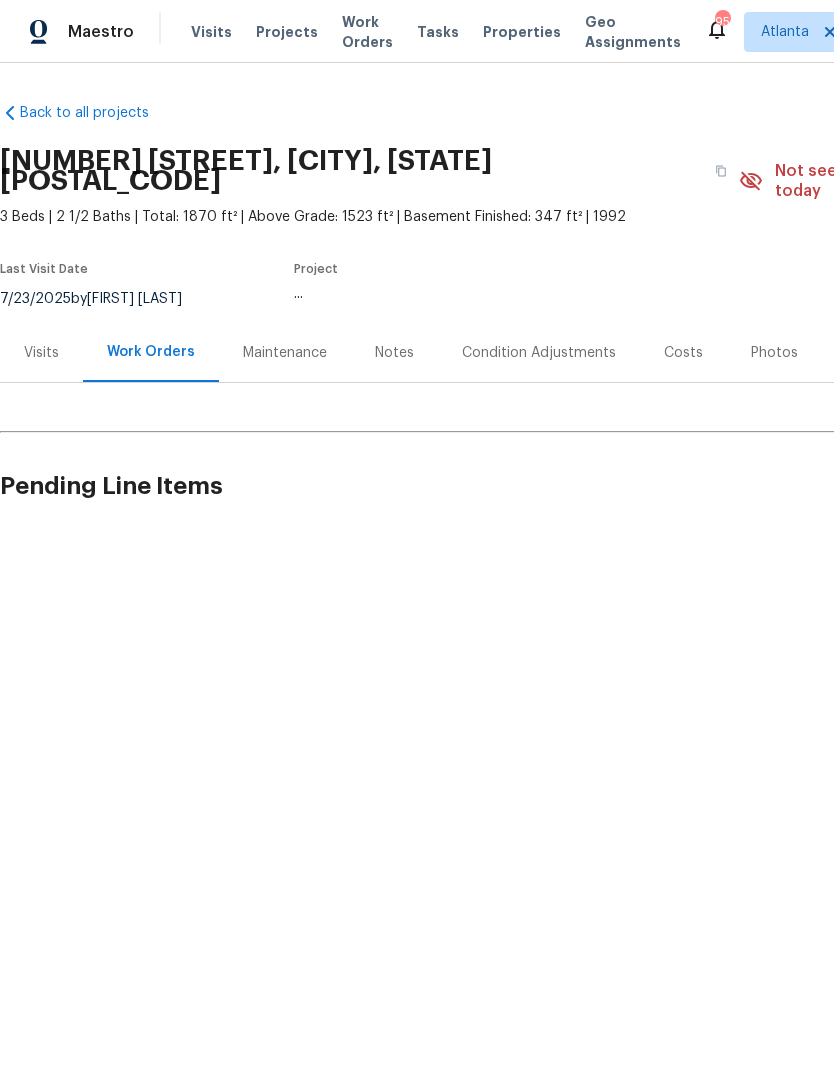 scroll, scrollTop: 0, scrollLeft: 0, axis: both 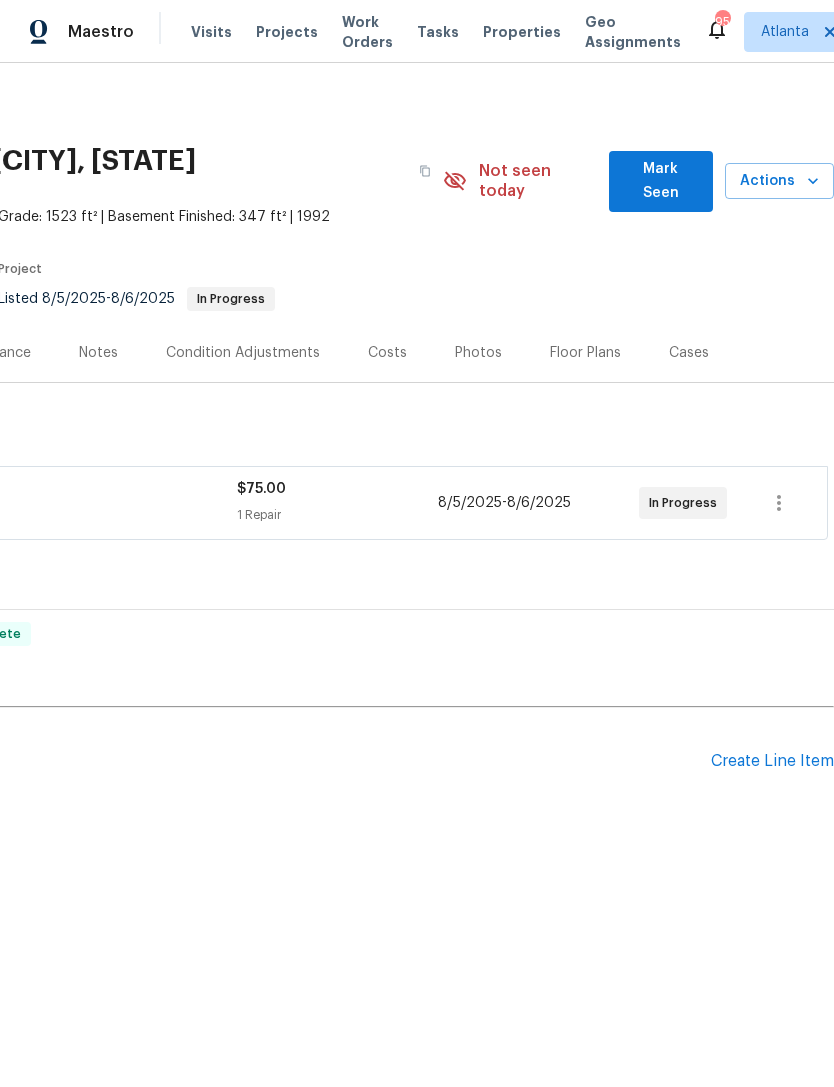 click on "Mark Seen" at bounding box center [661, 181] 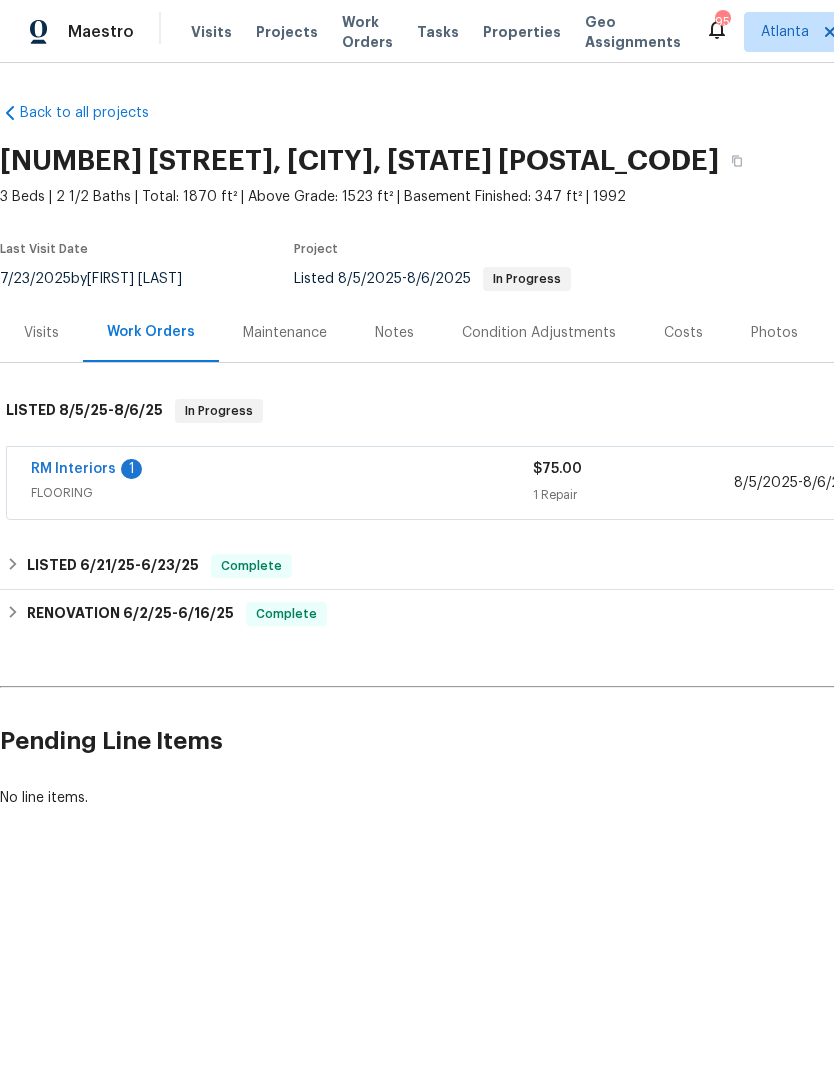 scroll, scrollTop: 0, scrollLeft: 0, axis: both 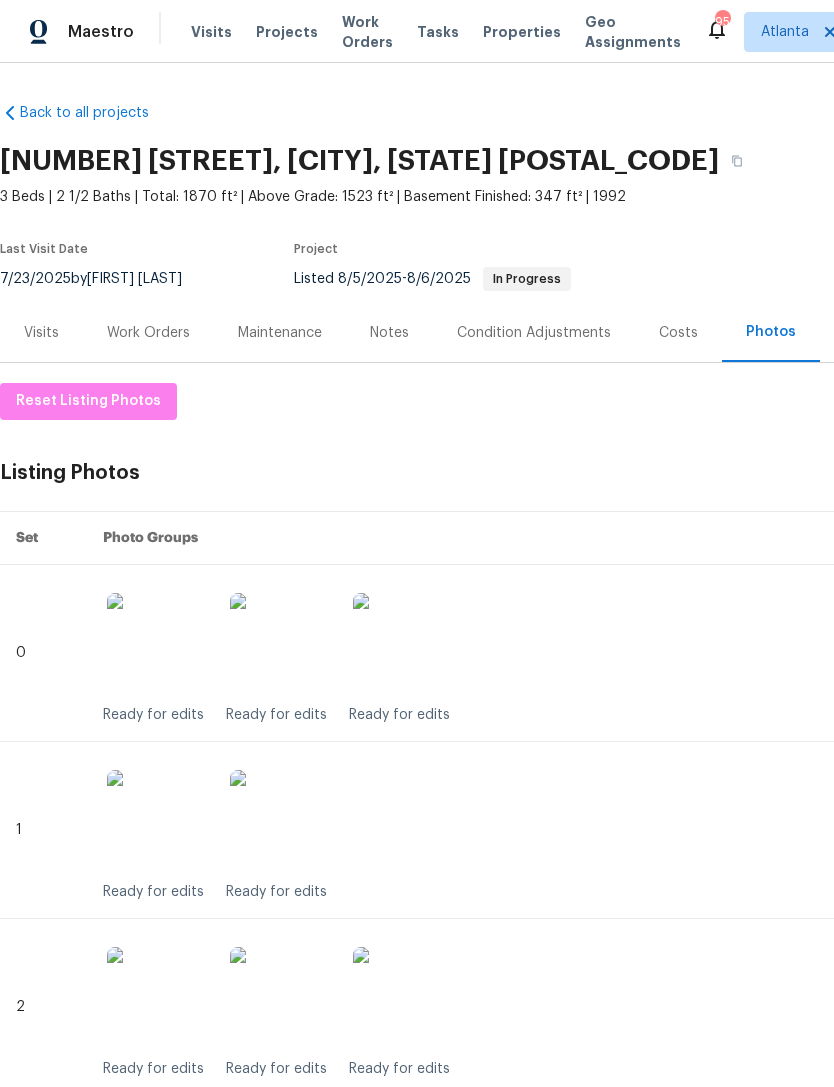 click on "Work Orders" at bounding box center [148, 333] 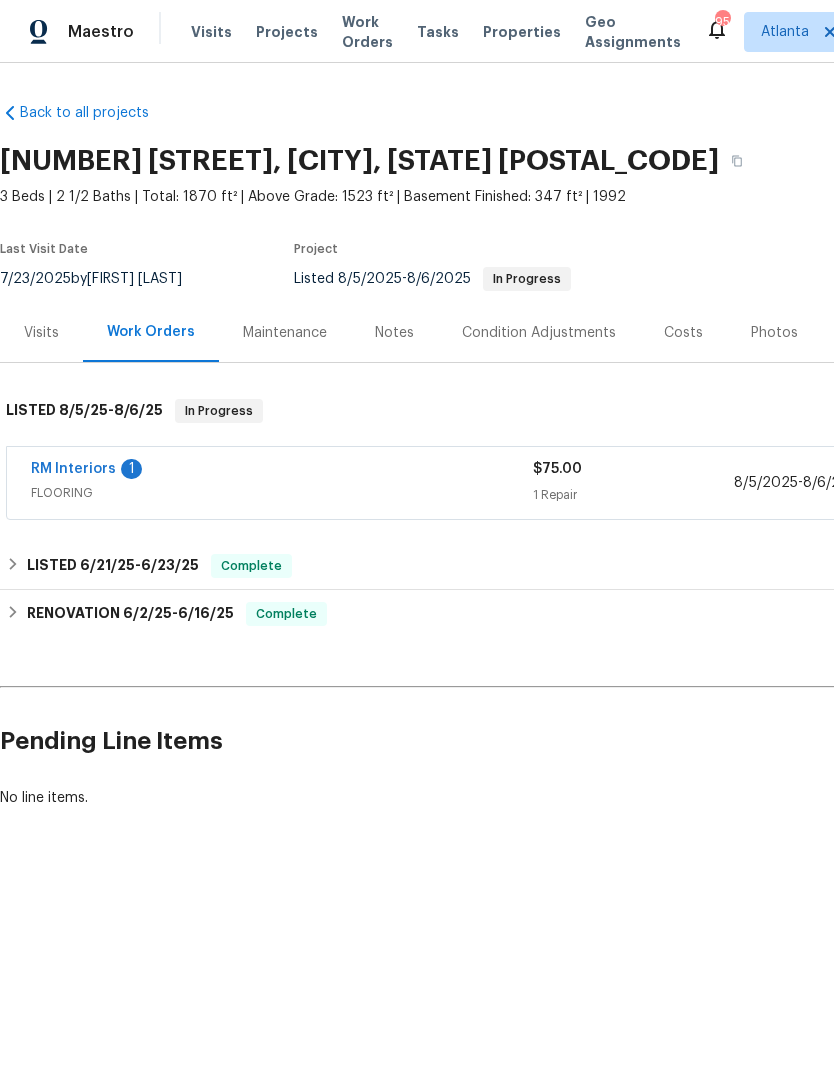click on "RM Interiors" at bounding box center [73, 469] 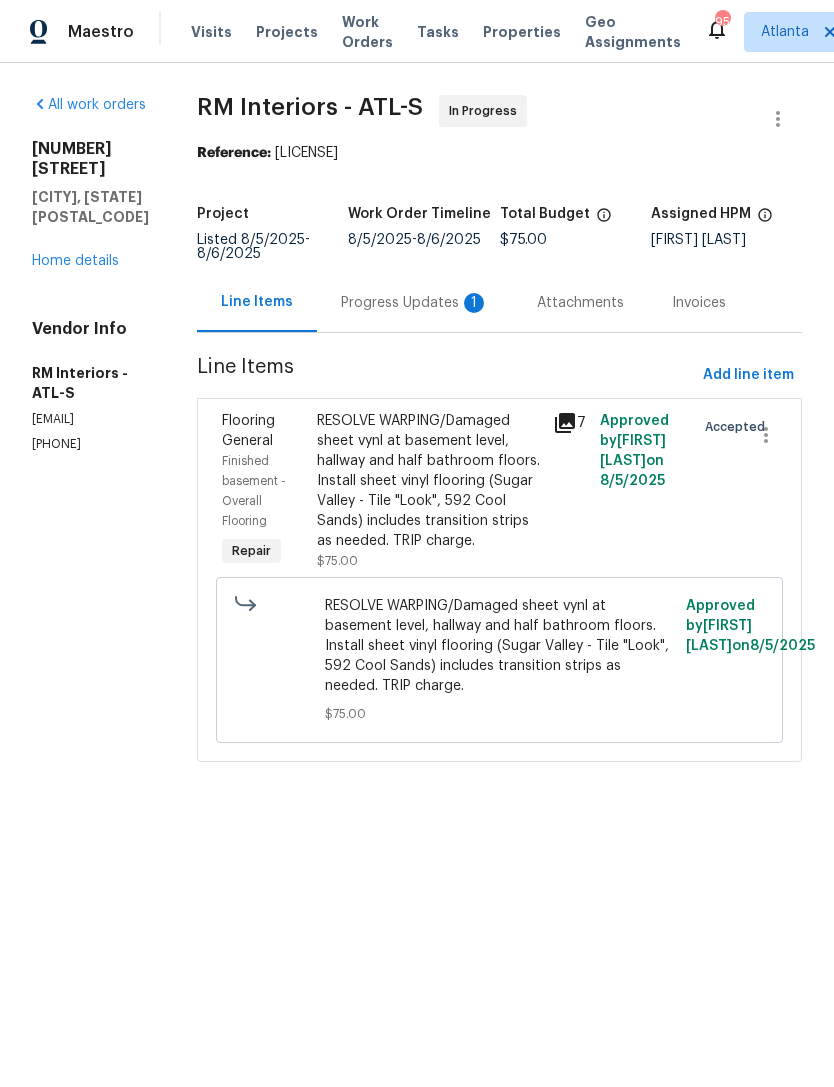 click on "Progress Updates 1" at bounding box center [415, 303] 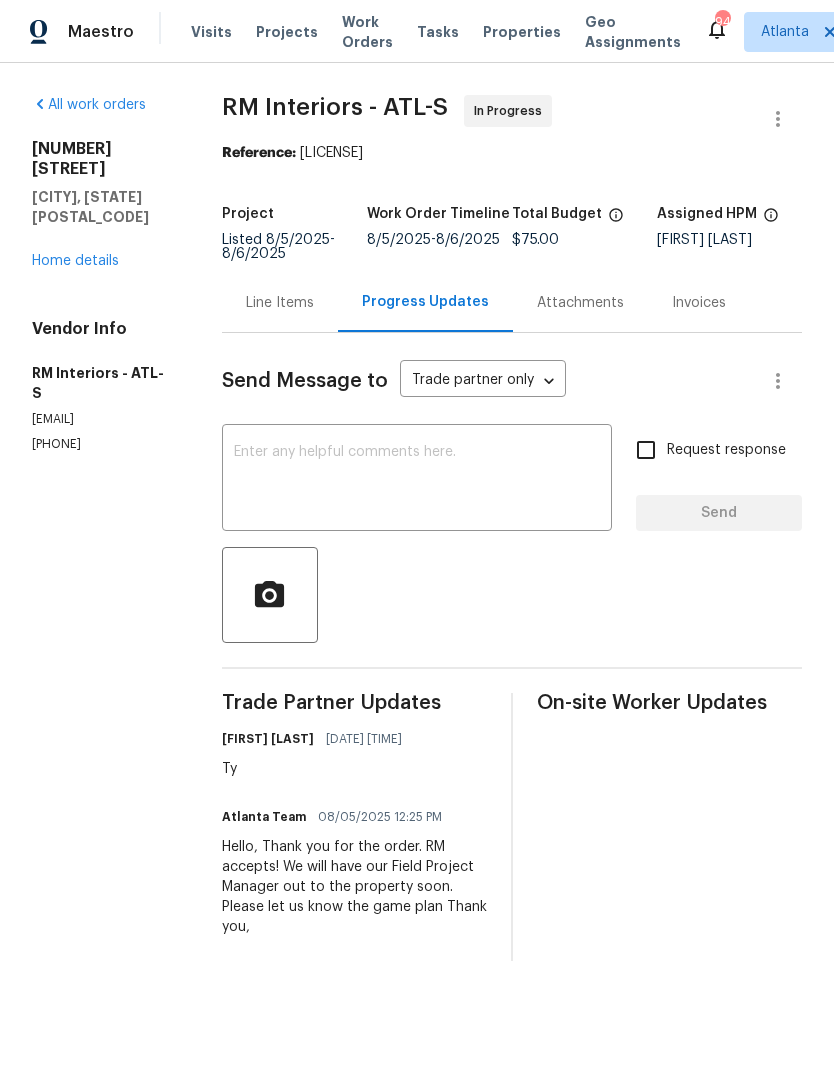 click on "Home details" at bounding box center [75, 261] 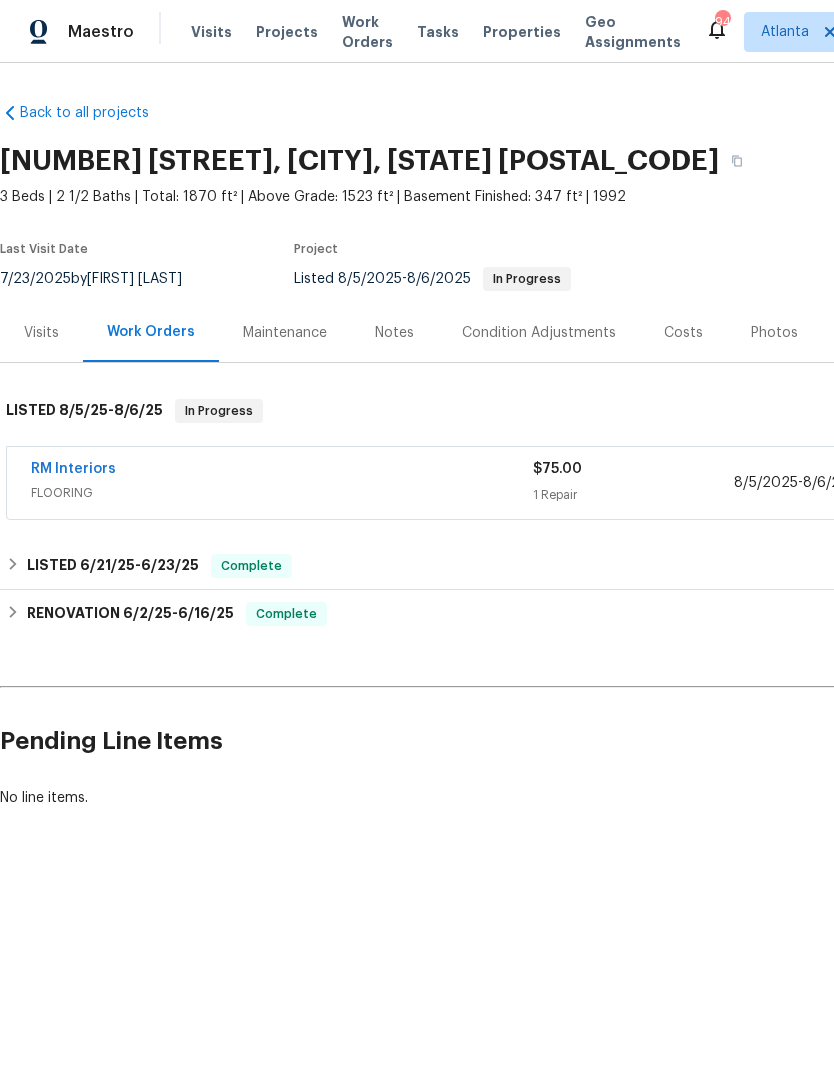 scroll, scrollTop: 0, scrollLeft: 0, axis: both 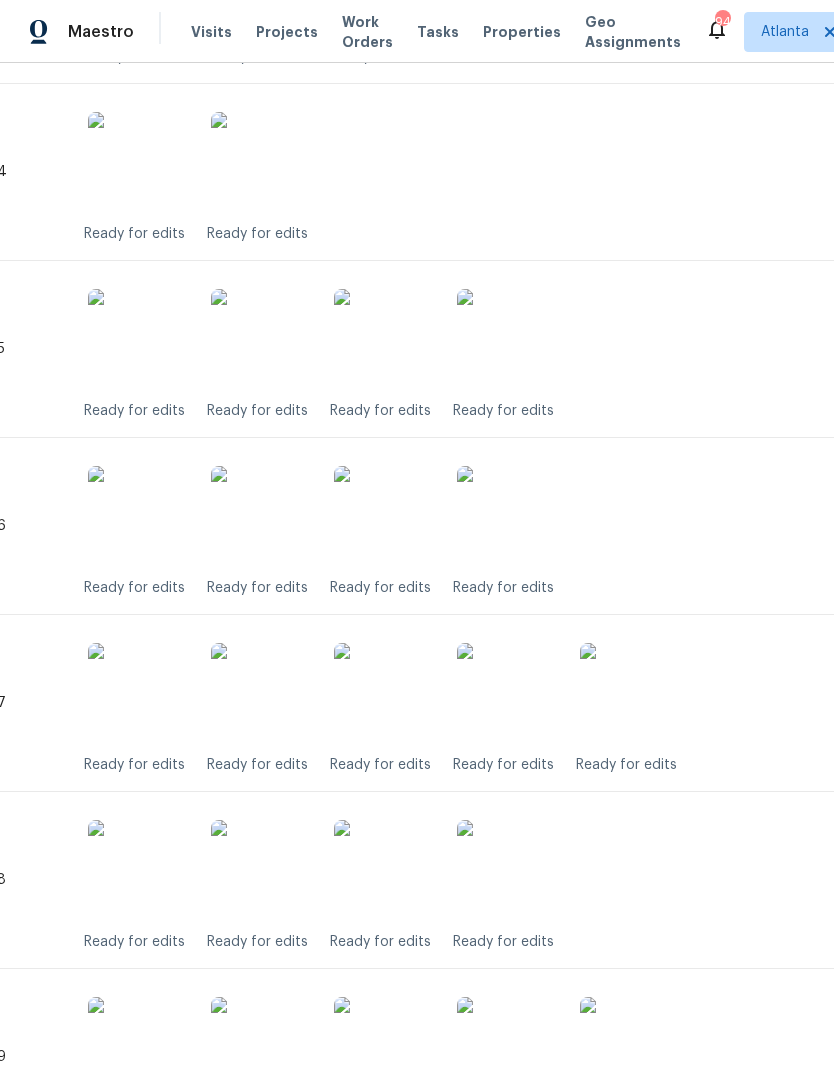 click at bounding box center [261, 516] 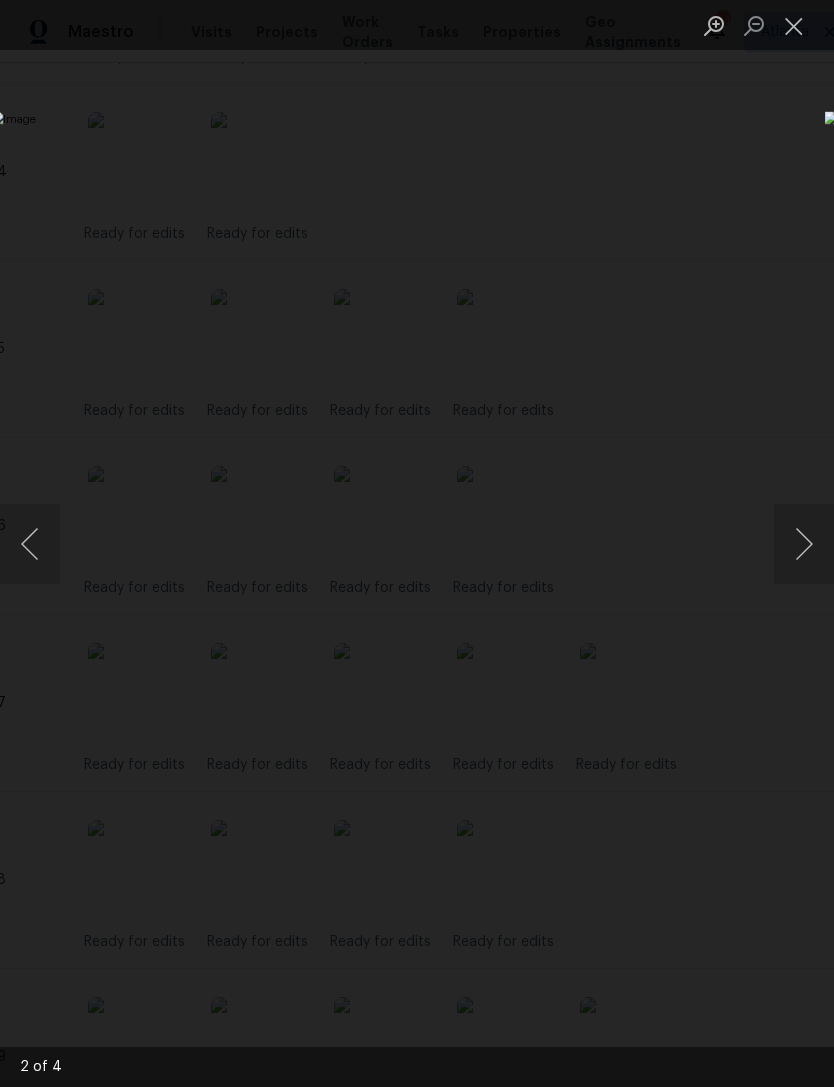 click at bounding box center (804, 544) 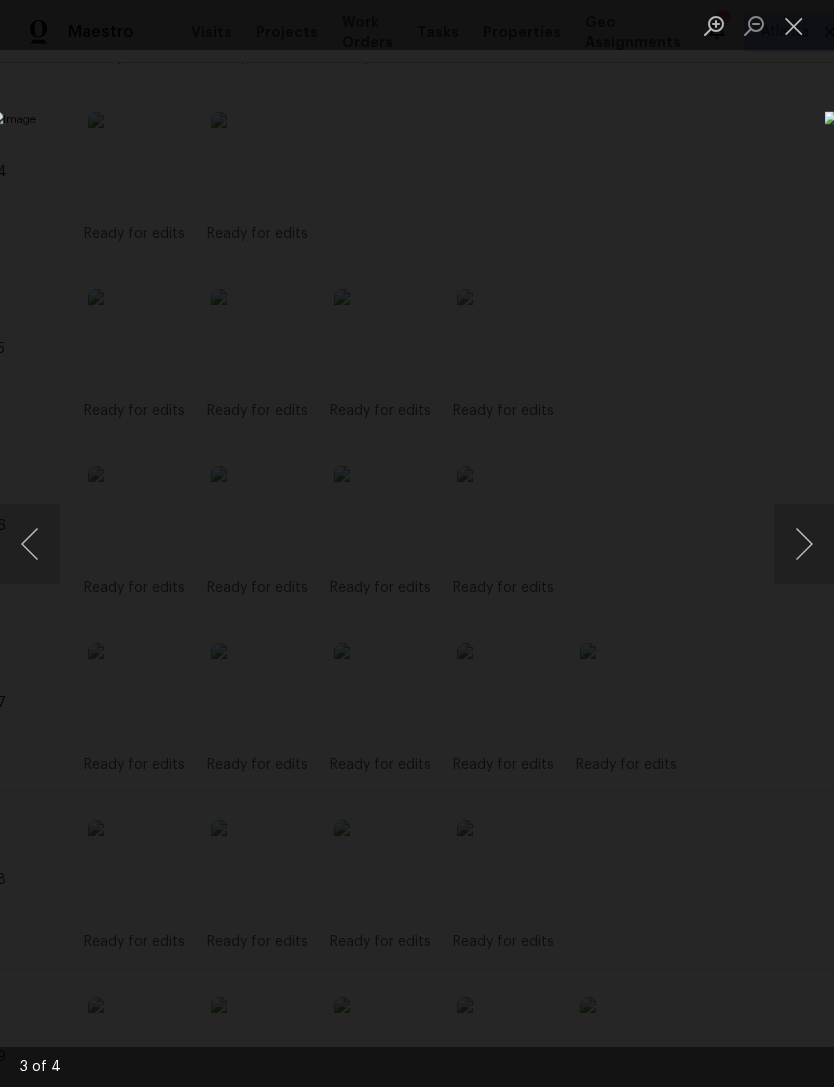 click at bounding box center [794, 25] 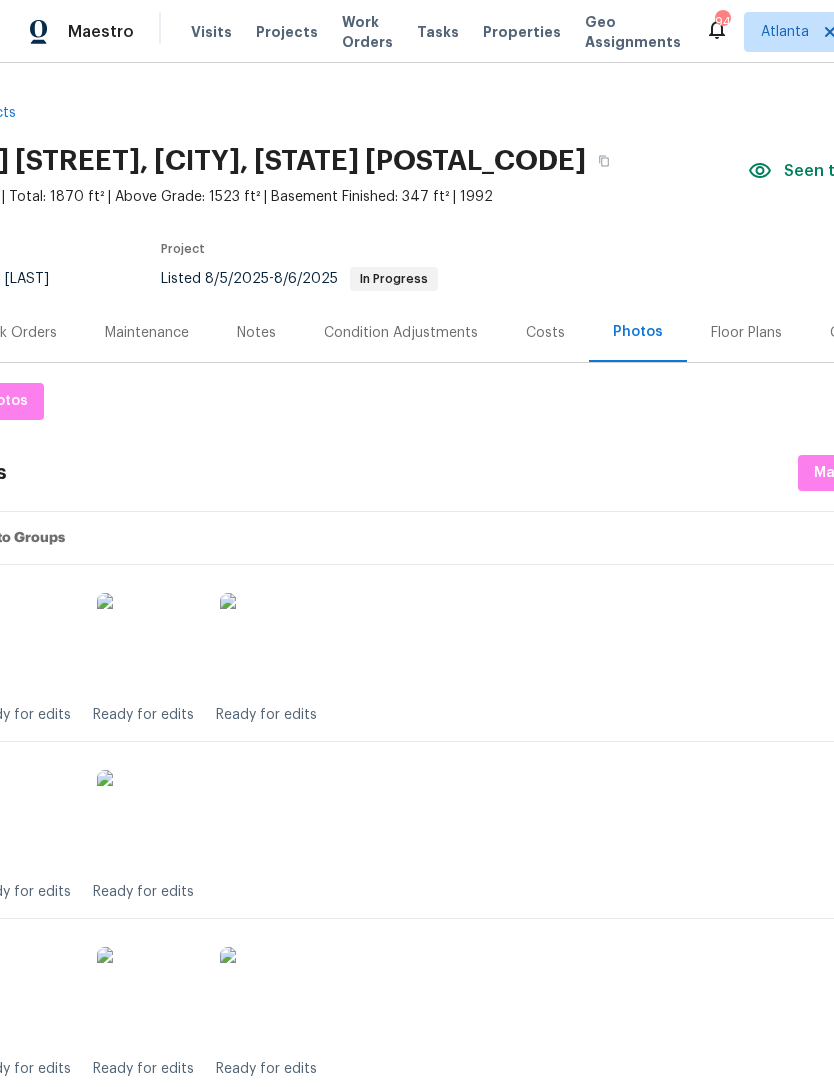 scroll, scrollTop: 0, scrollLeft: 133, axis: horizontal 